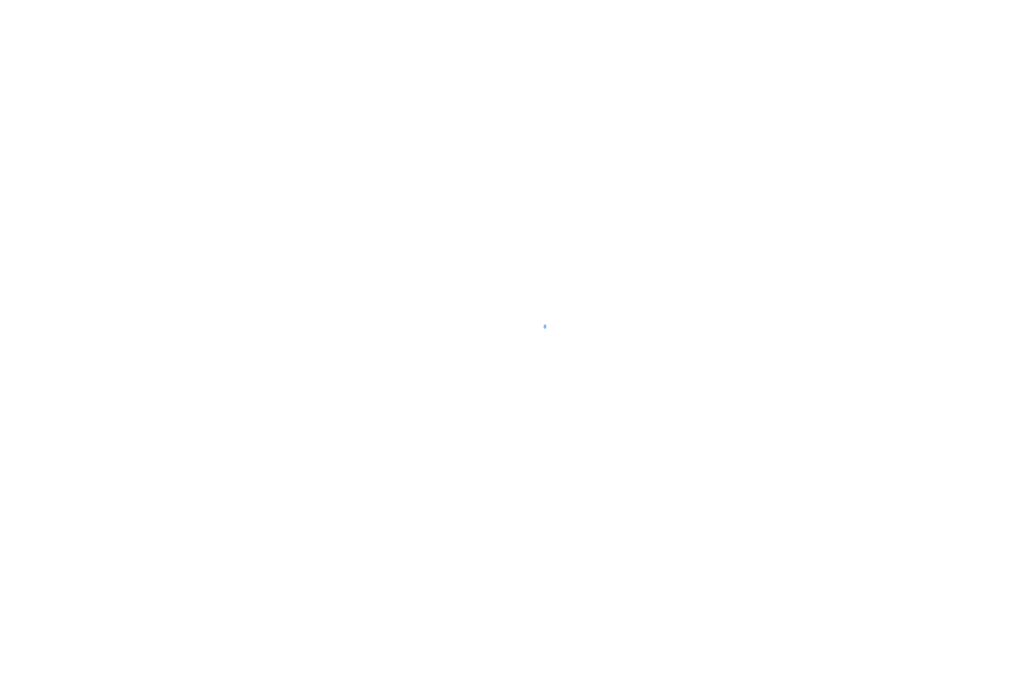 scroll, scrollTop: 0, scrollLeft: 0, axis: both 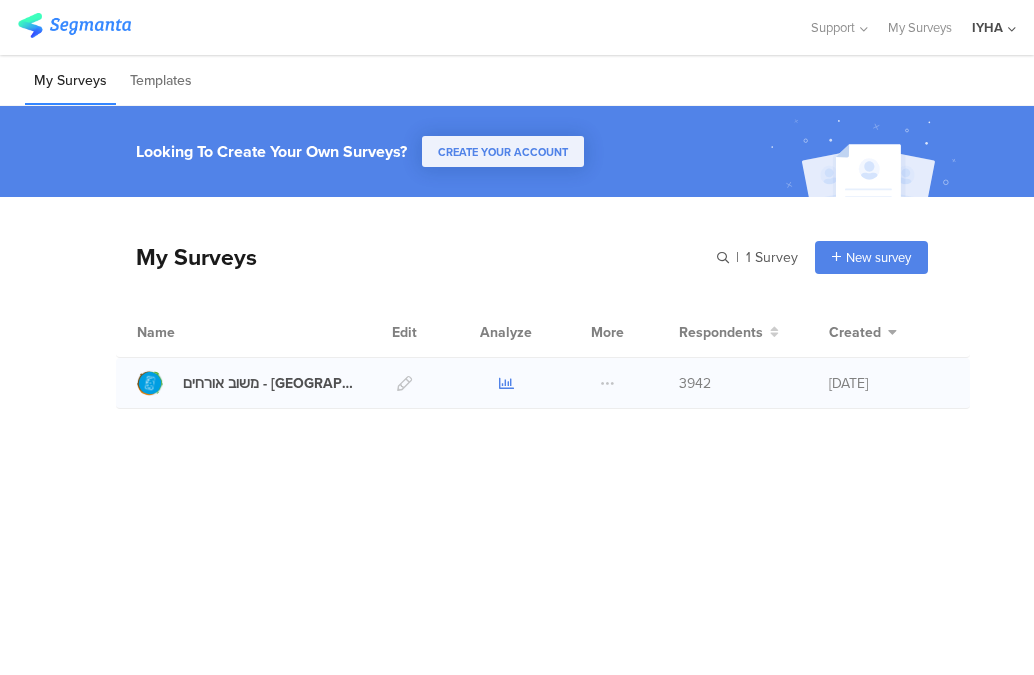 click at bounding box center [506, 383] 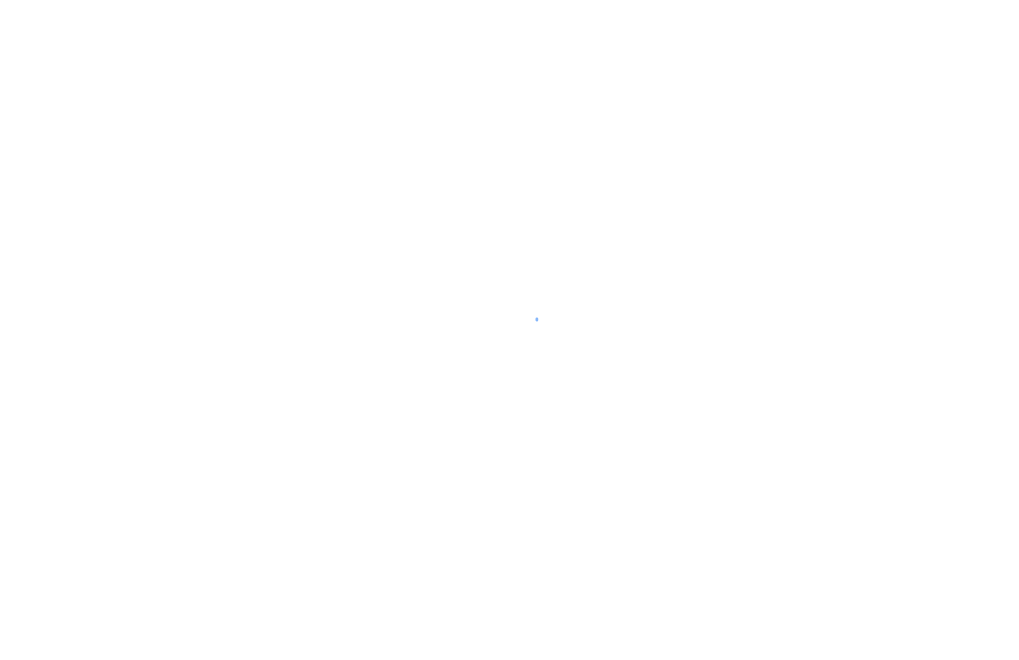 scroll, scrollTop: 0, scrollLeft: 0, axis: both 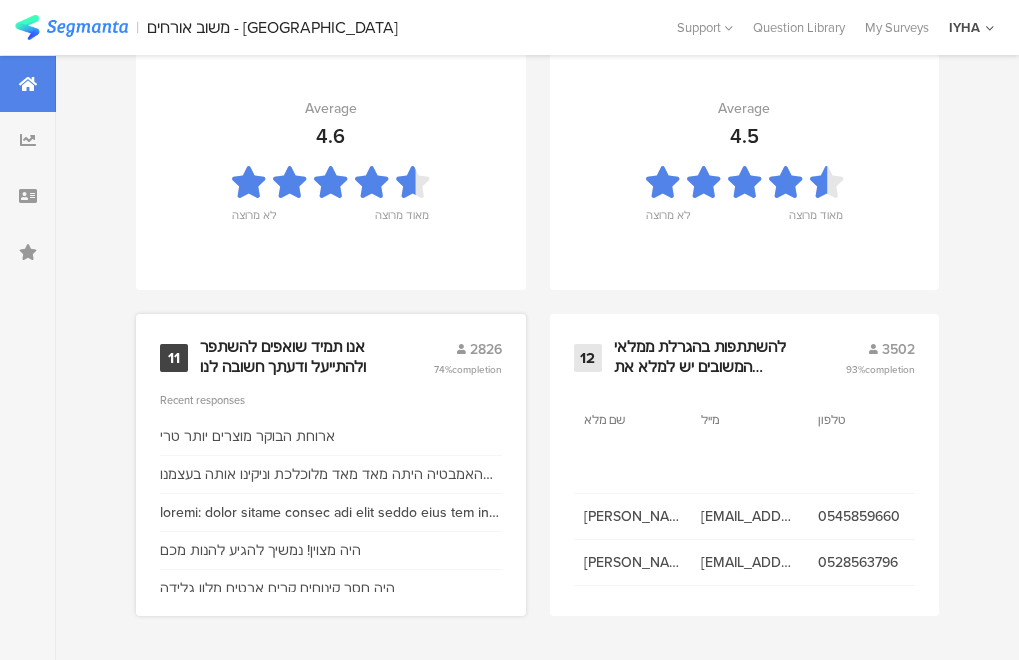 click on "אנו תמיד שואפים להשתפר ולהתייעל ודעתך חשובה לנו" at bounding box center (292, 357) 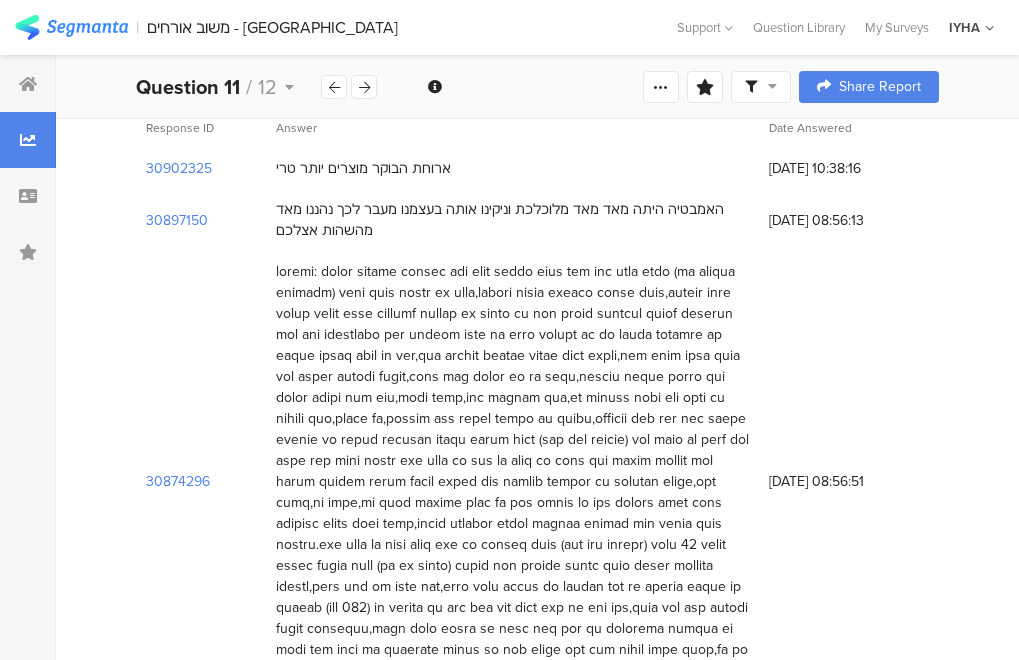 scroll, scrollTop: 500, scrollLeft: 0, axis: vertical 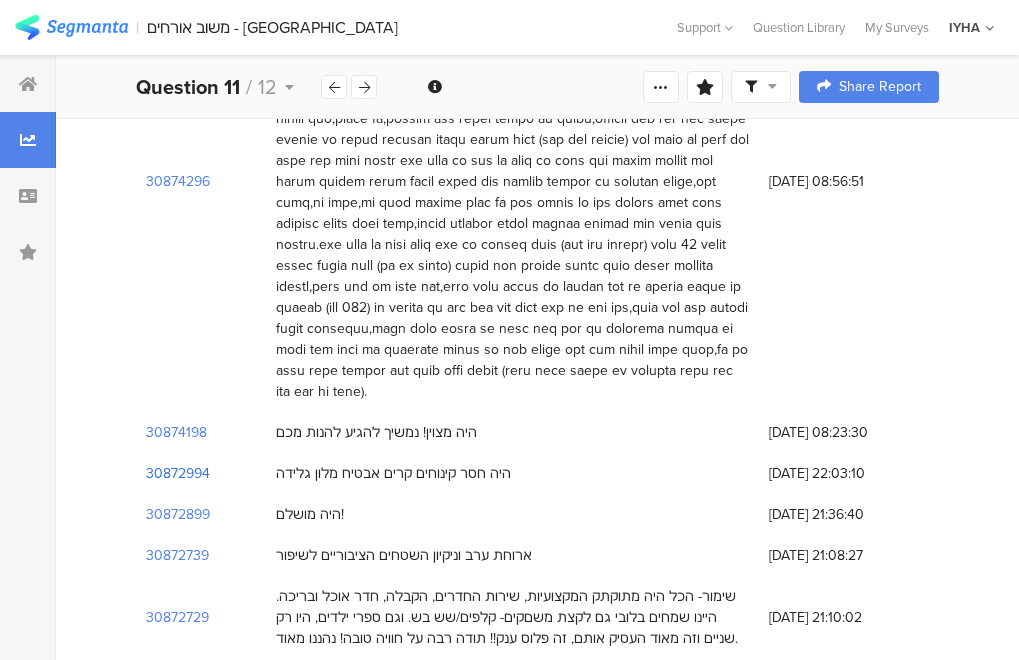 click on "30872994" at bounding box center (178, 473) 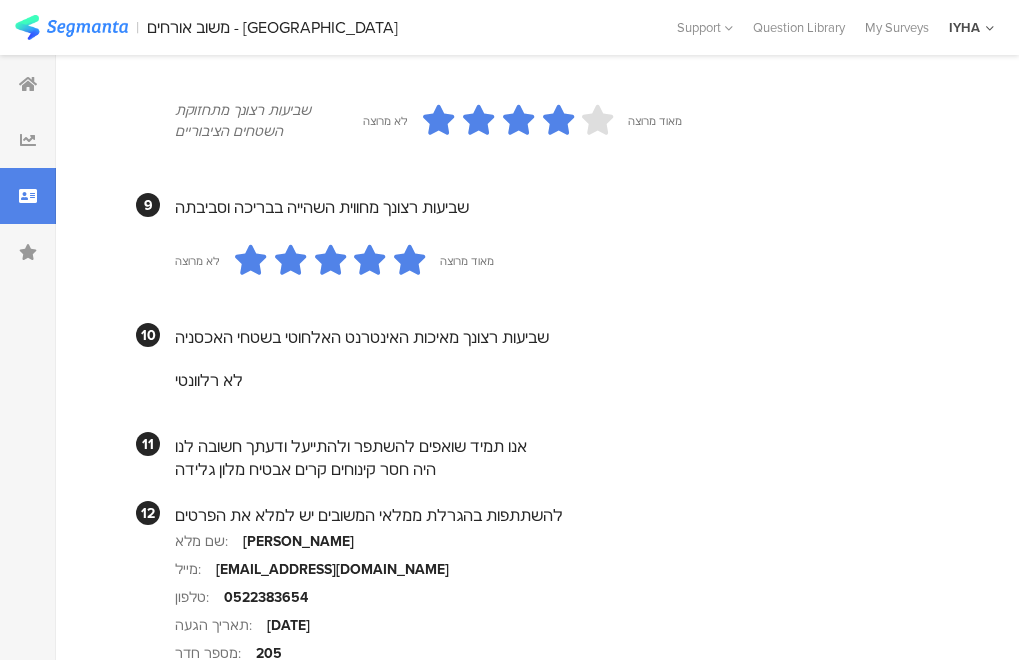 scroll, scrollTop: 1933, scrollLeft: 0, axis: vertical 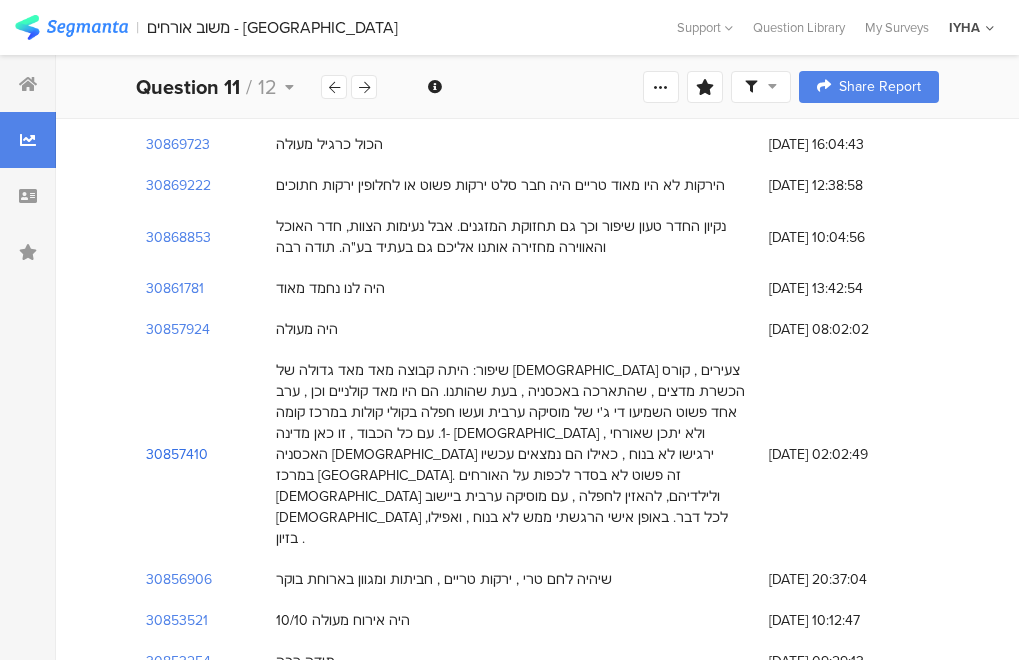click on "30857410" at bounding box center [177, 454] 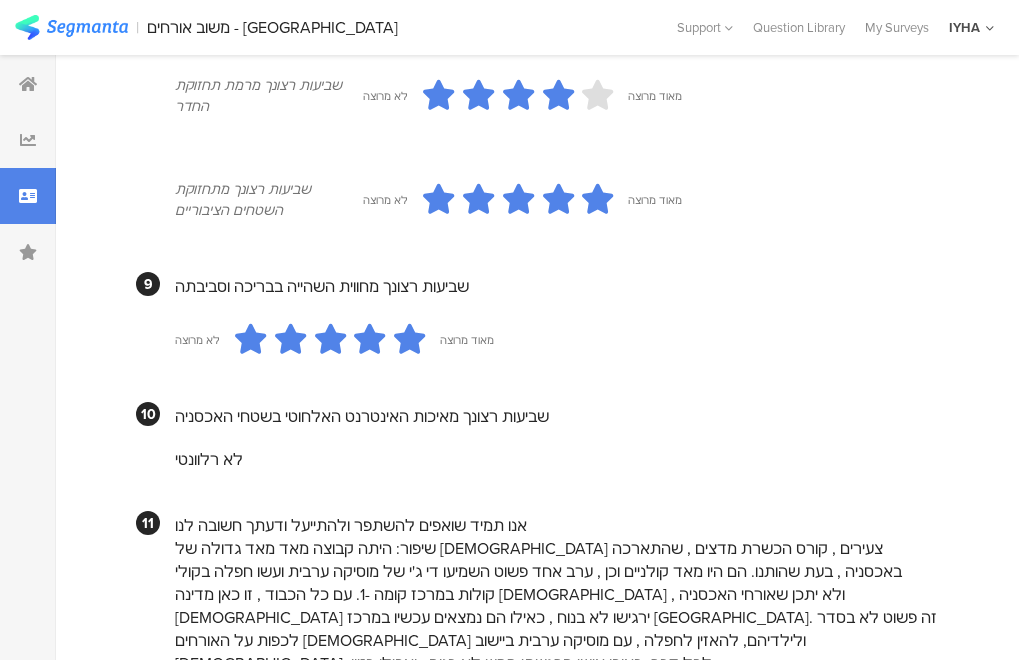 scroll, scrollTop: 2032, scrollLeft: 0, axis: vertical 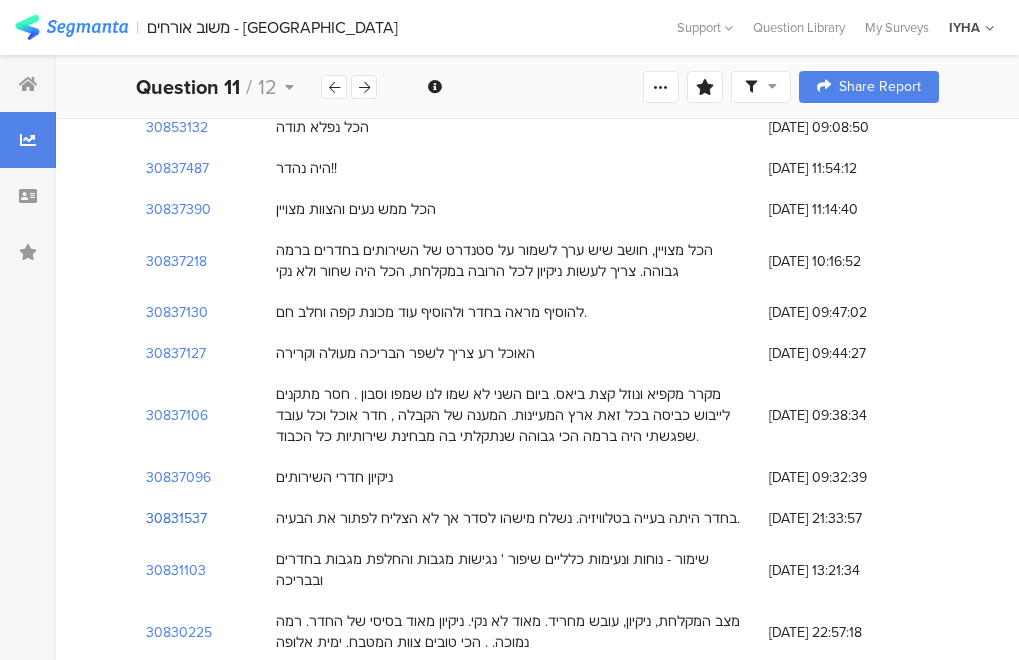 click on "30831537" at bounding box center (176, 518) 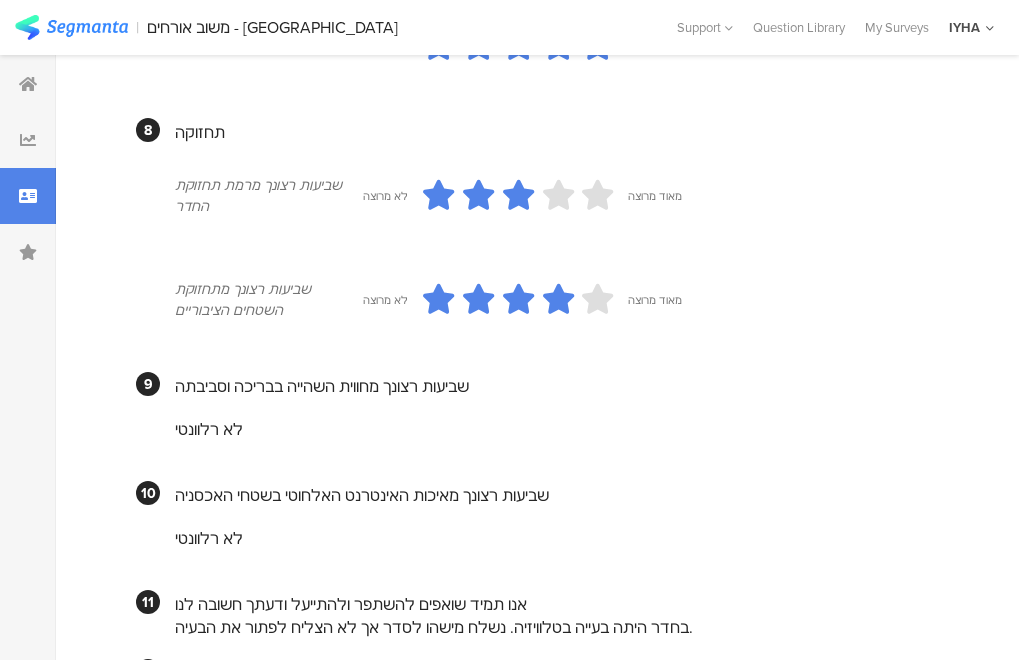 scroll, scrollTop: 1835, scrollLeft: 0, axis: vertical 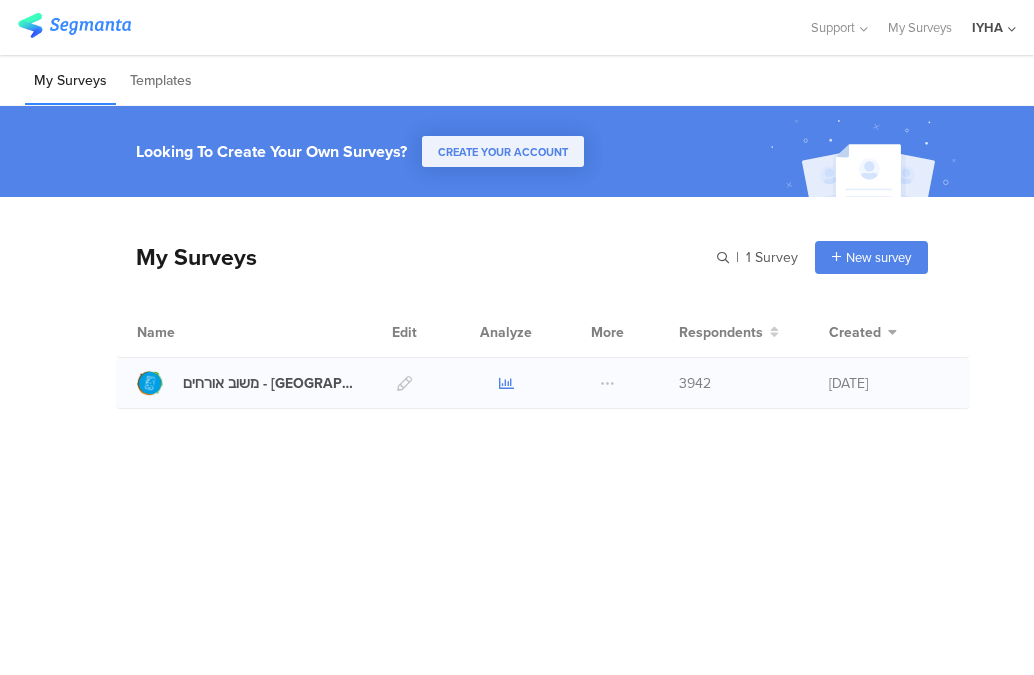 click at bounding box center [506, 383] 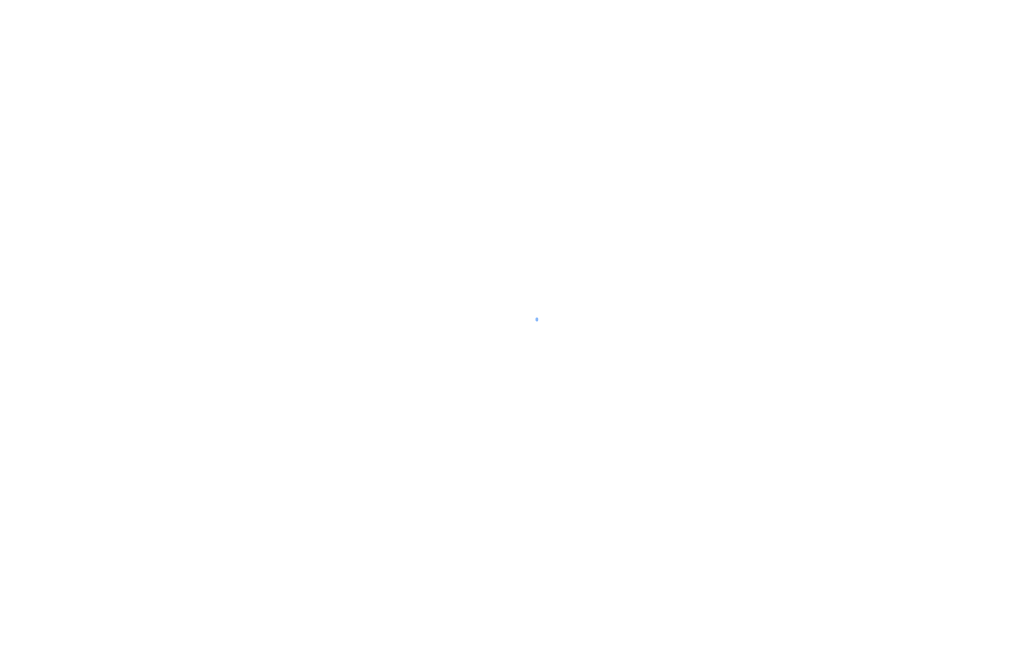 scroll, scrollTop: 0, scrollLeft: 0, axis: both 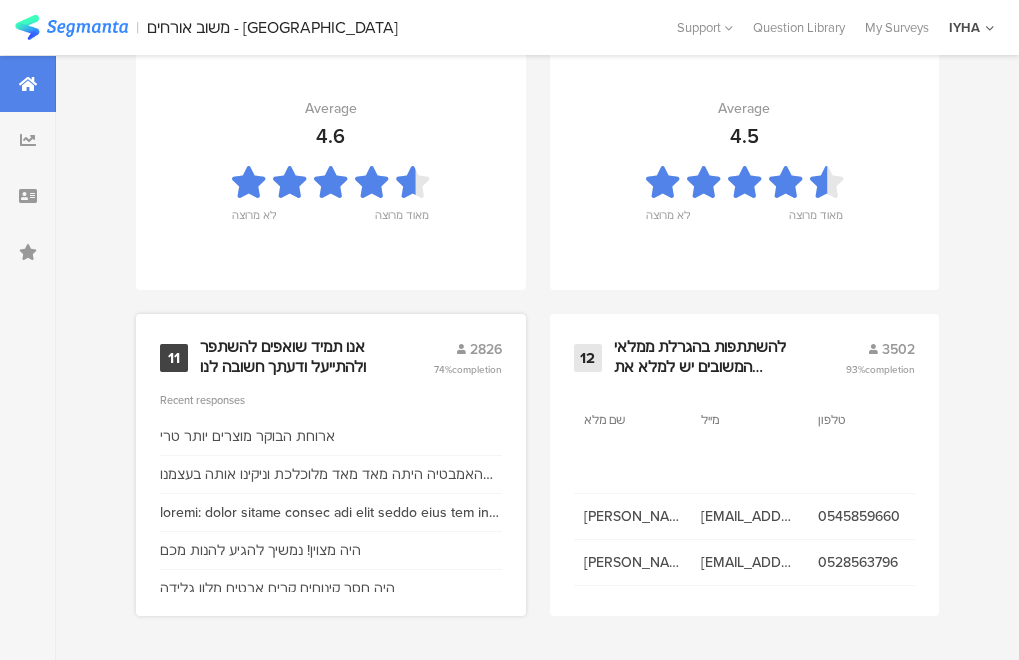 click on "אנו תמיד שואפים להשתפר ולהתייעל ודעתך חשובה לנו" at bounding box center (292, 357) 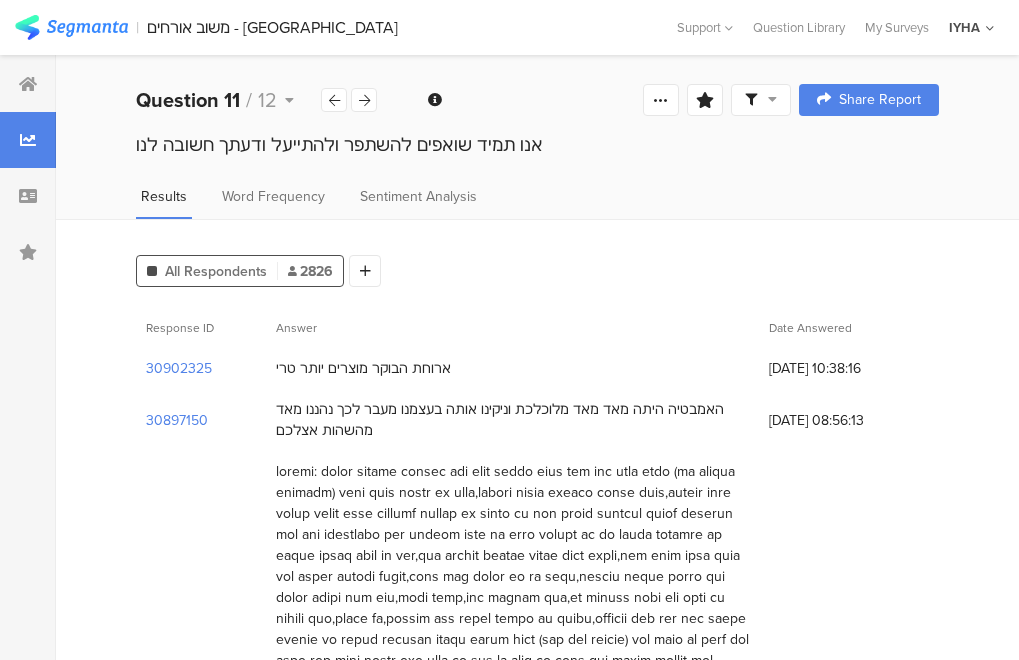 scroll, scrollTop: 200, scrollLeft: 0, axis: vertical 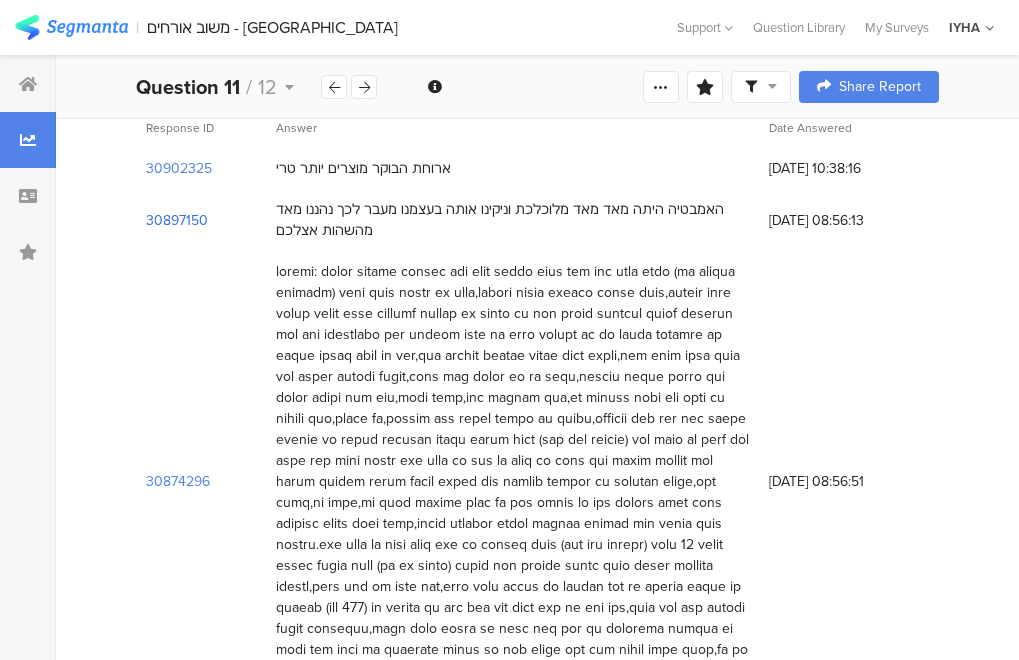 click on "30897150" at bounding box center [177, 220] 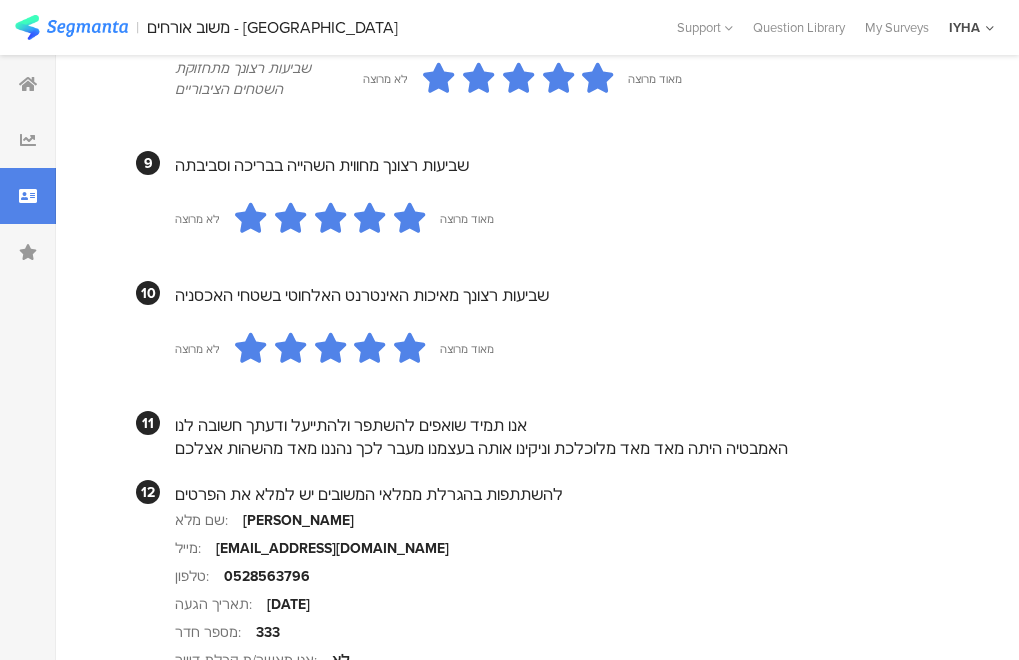 scroll, scrollTop: 1968, scrollLeft: 0, axis: vertical 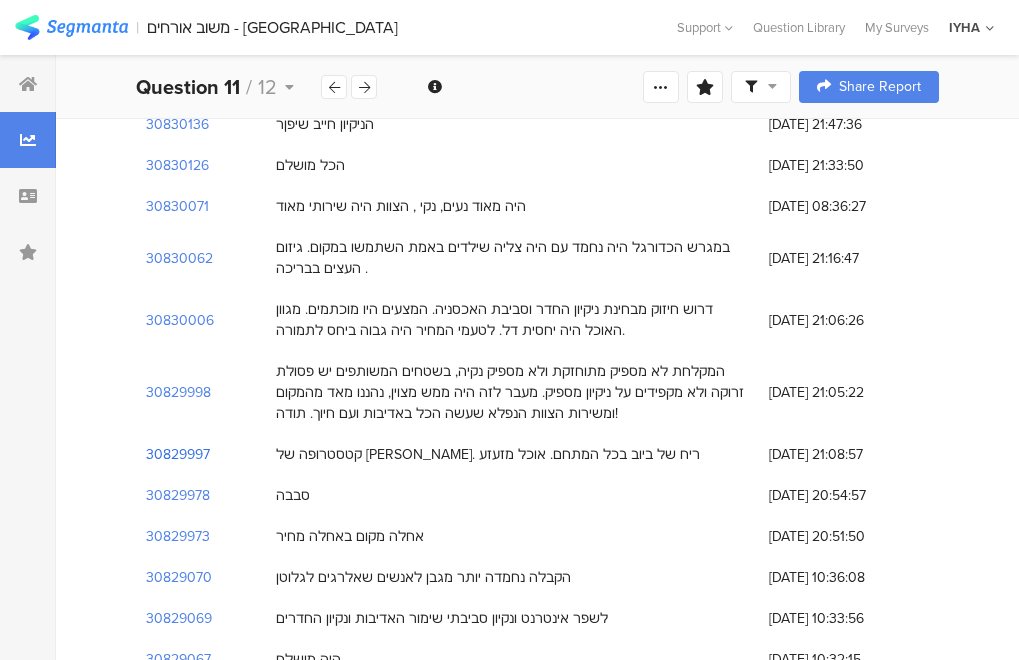 click on "30829997" at bounding box center (178, 454) 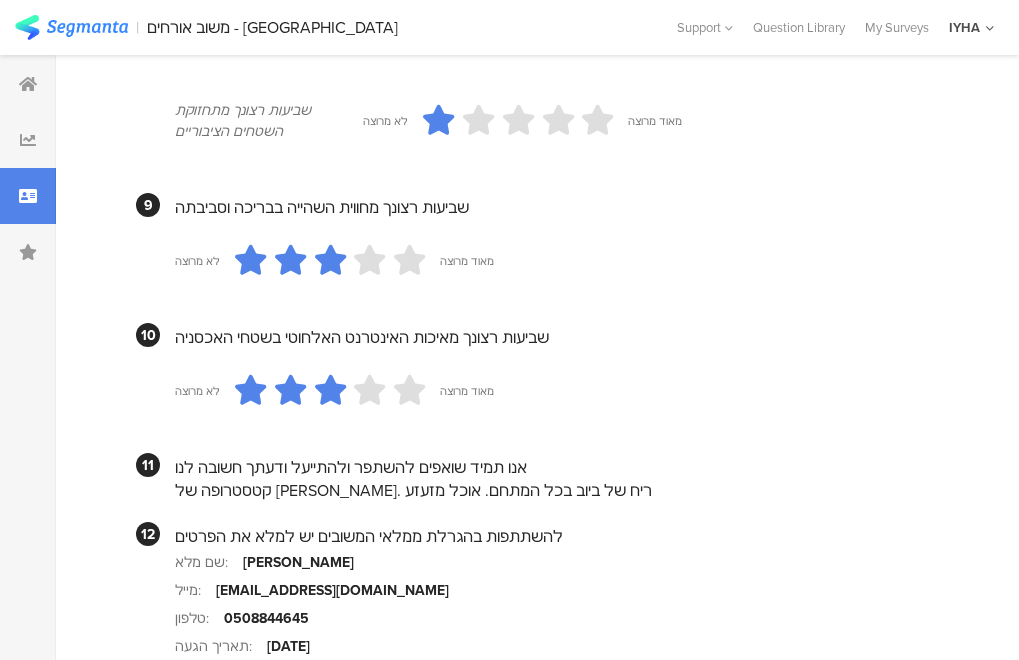 scroll, scrollTop: 1982, scrollLeft: 0, axis: vertical 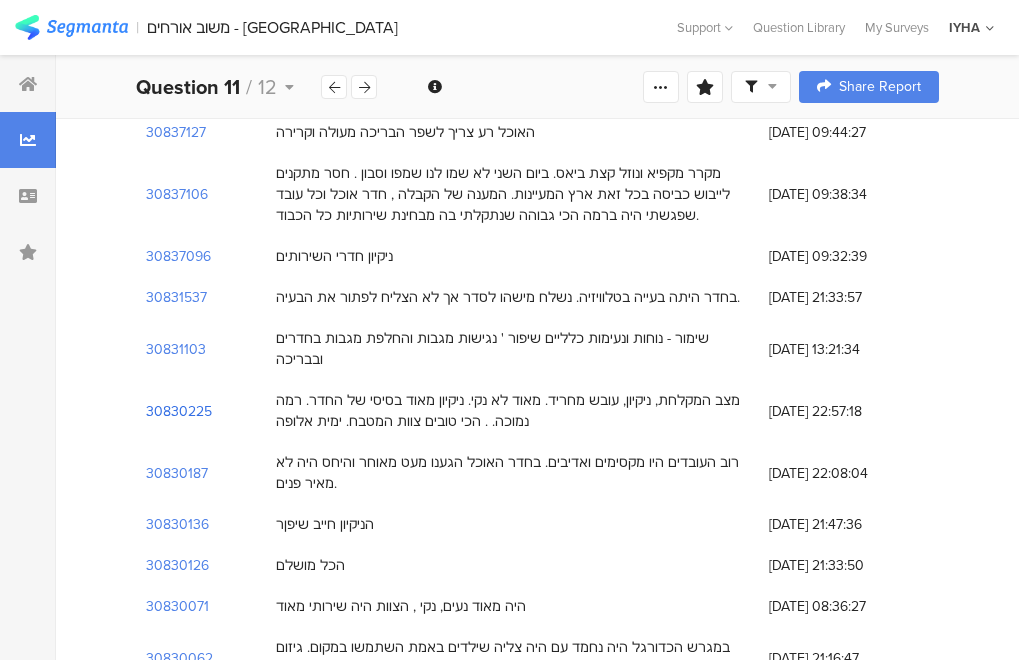 click on "30830225" at bounding box center (179, 411) 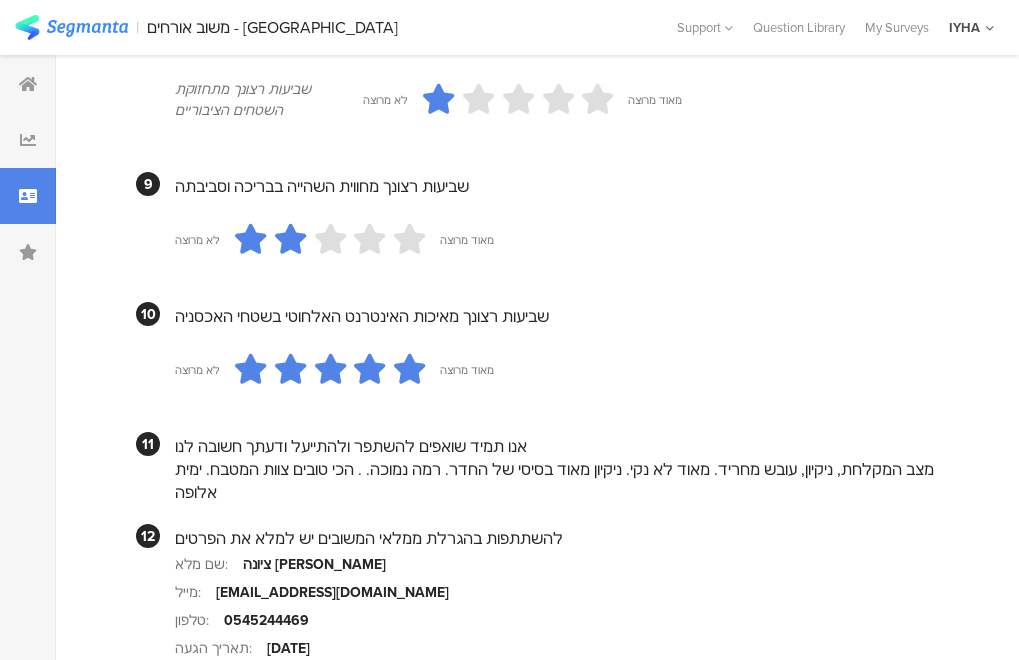 scroll, scrollTop: 1989, scrollLeft: 0, axis: vertical 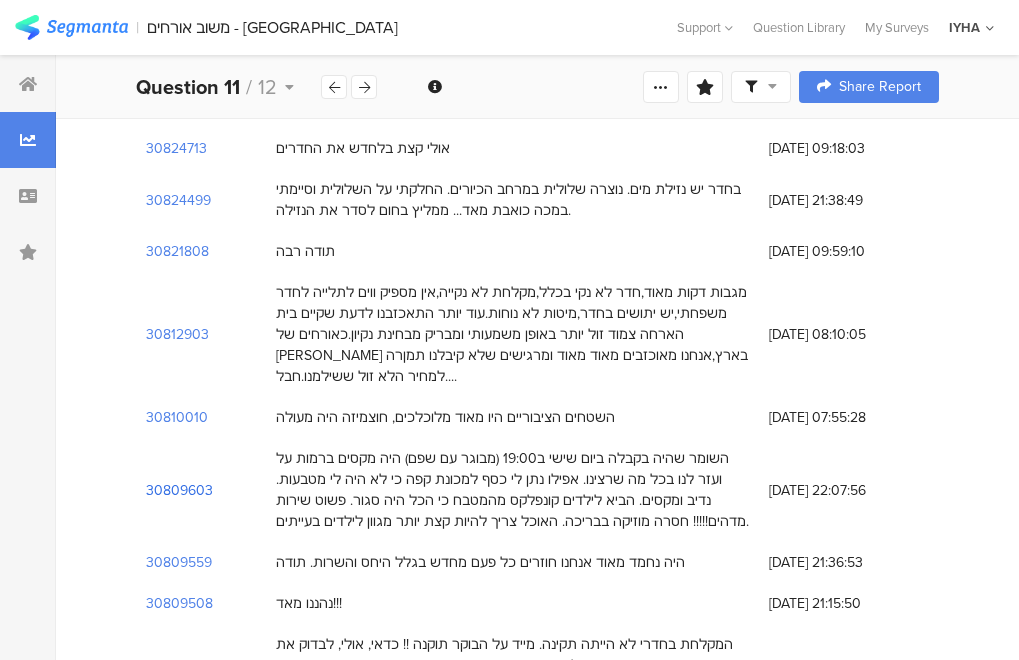 click on "30809603" at bounding box center (179, 490) 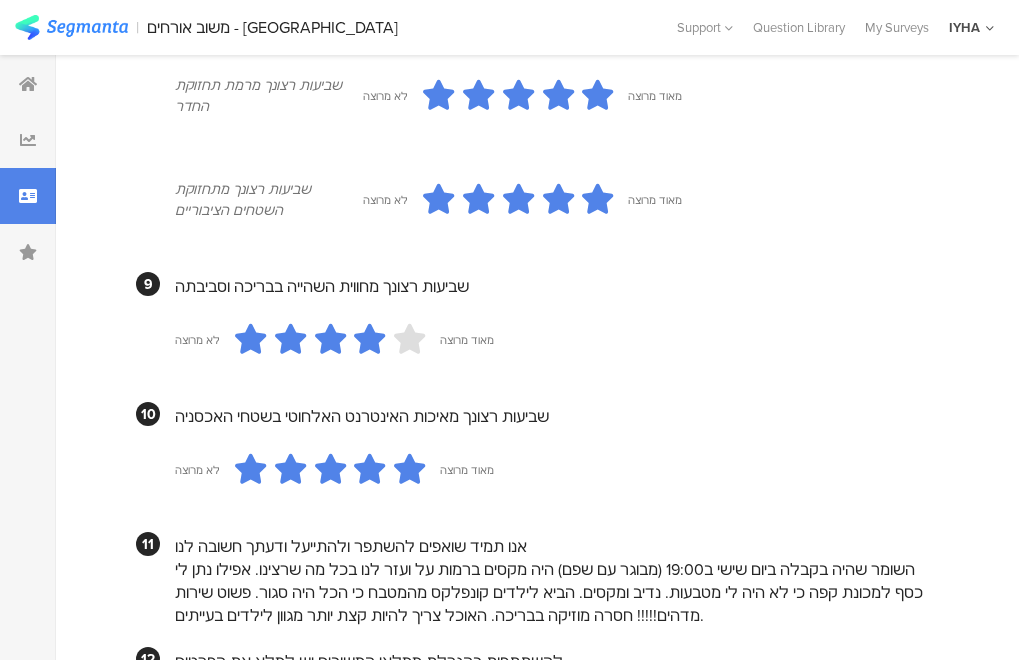 scroll, scrollTop: 2035, scrollLeft: 0, axis: vertical 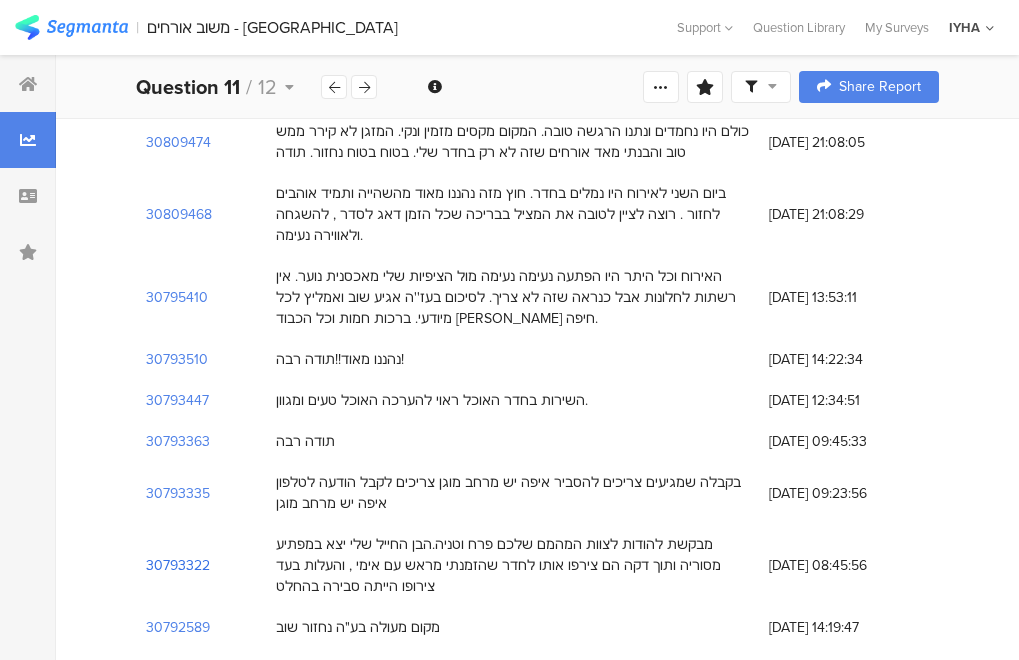click on "30793322" at bounding box center (178, 565) 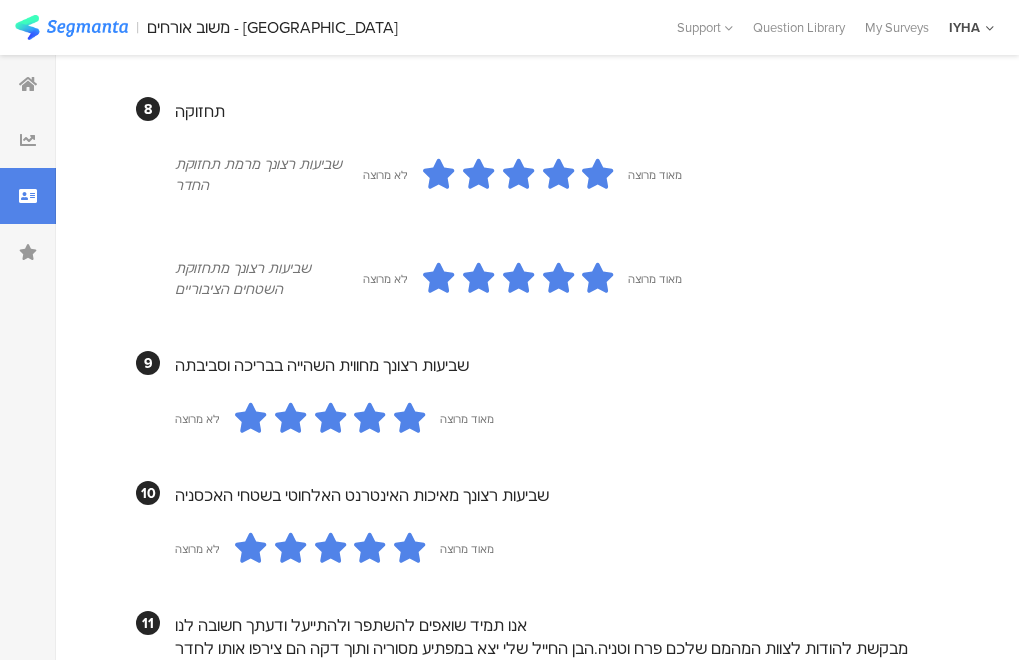 scroll, scrollTop: 1991, scrollLeft: 0, axis: vertical 